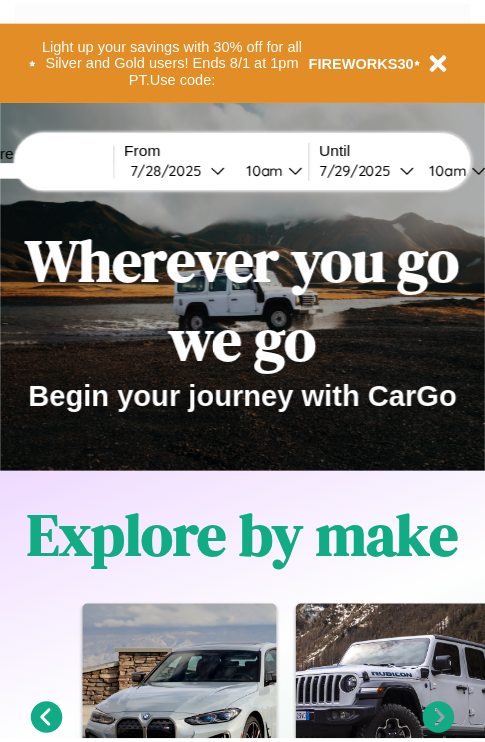 scroll, scrollTop: 0, scrollLeft: 0, axis: both 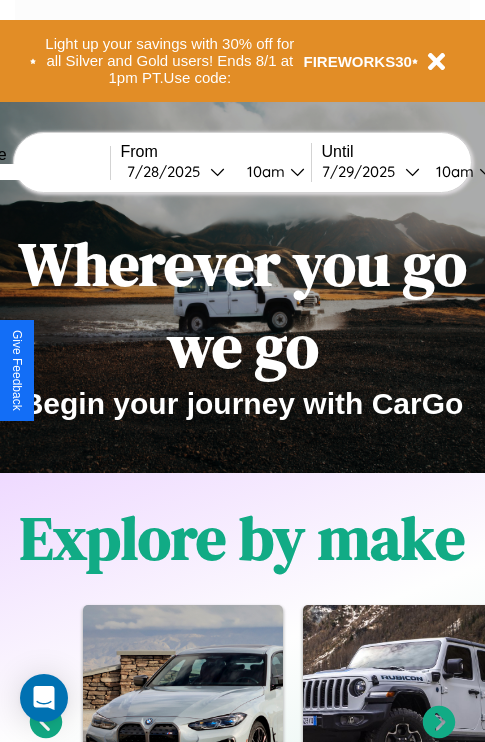 click at bounding box center (35, 172) 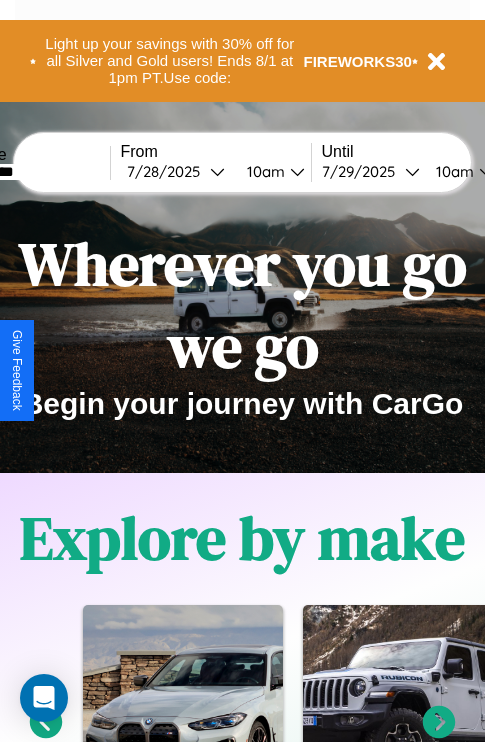 type on "*********" 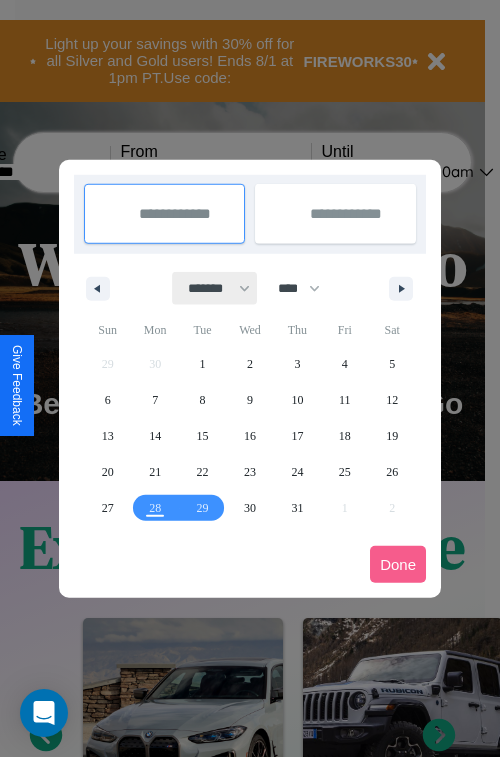 click on "******* ******** ***** ***** *** **** **** ****** ********* ******* ******** ********" at bounding box center [215, 288] 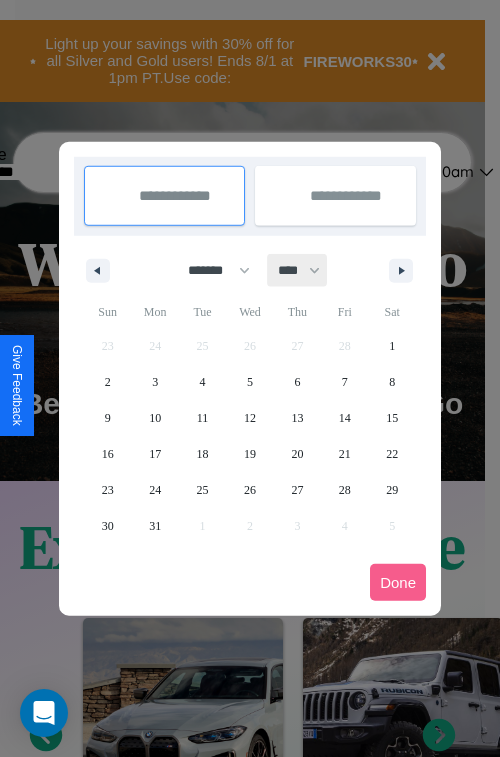 click on "**** **** **** **** **** **** **** **** **** **** **** **** **** **** **** **** **** **** **** **** **** **** **** **** **** **** **** **** **** **** **** **** **** **** **** **** **** **** **** **** **** **** **** **** **** **** **** **** **** **** **** **** **** **** **** **** **** **** **** **** **** **** **** **** **** **** **** **** **** **** **** **** **** **** **** **** **** **** **** **** **** **** **** **** **** **** **** **** **** **** **** **** **** **** **** **** **** **** **** **** **** **** **** **** **** **** **** **** **** **** **** **** **** **** **** **** **** **** **** **** ****" at bounding box center (298, 270) 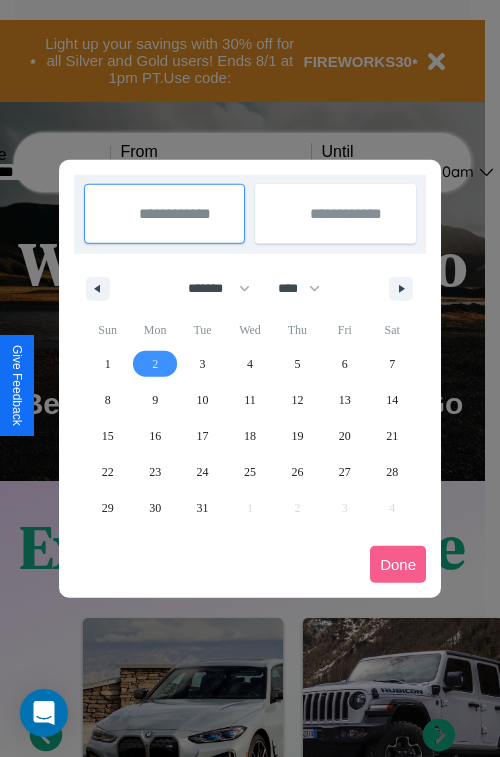 click on "2" at bounding box center [155, 364] 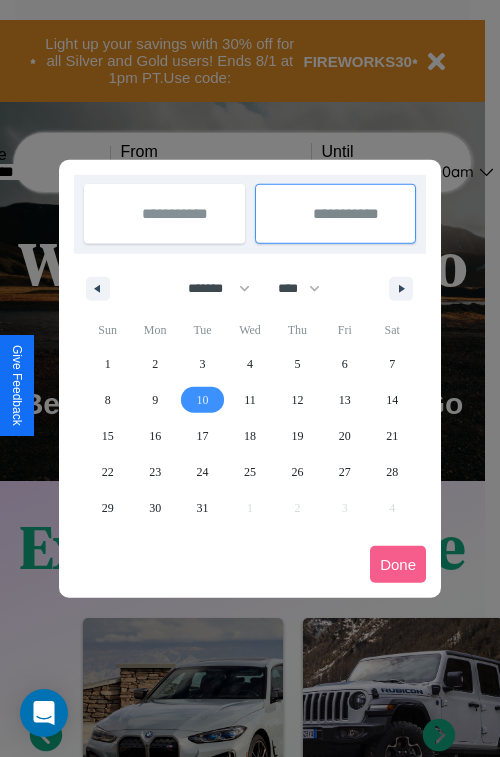 click on "10" at bounding box center [203, 400] 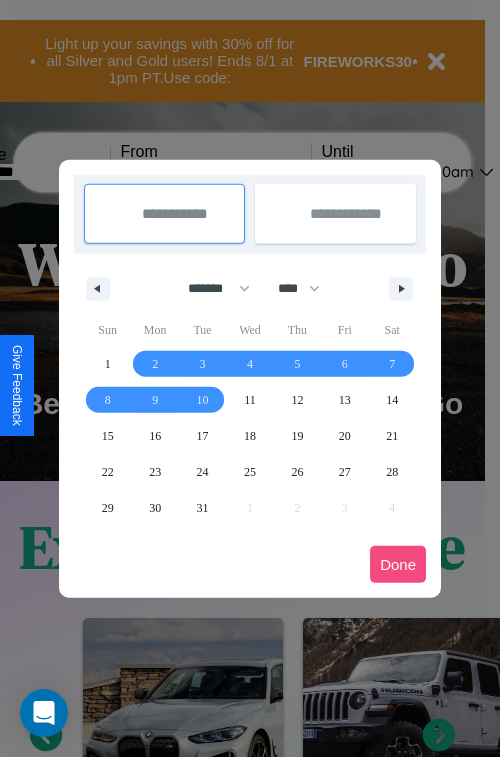 click on "Done" at bounding box center [398, 564] 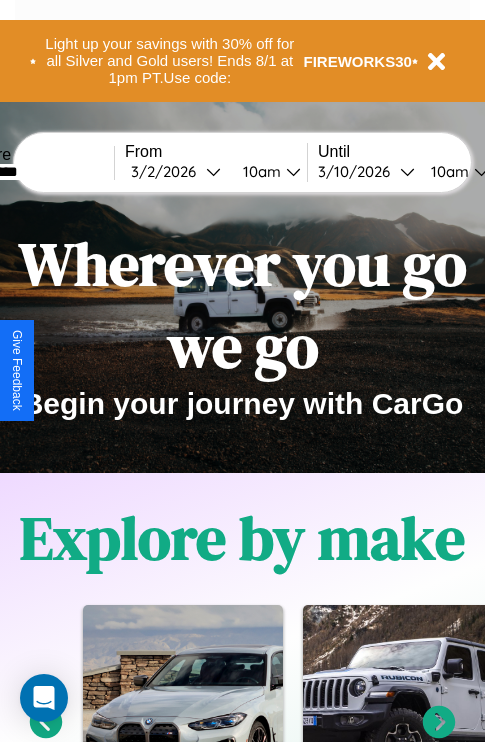 scroll, scrollTop: 0, scrollLeft: 71, axis: horizontal 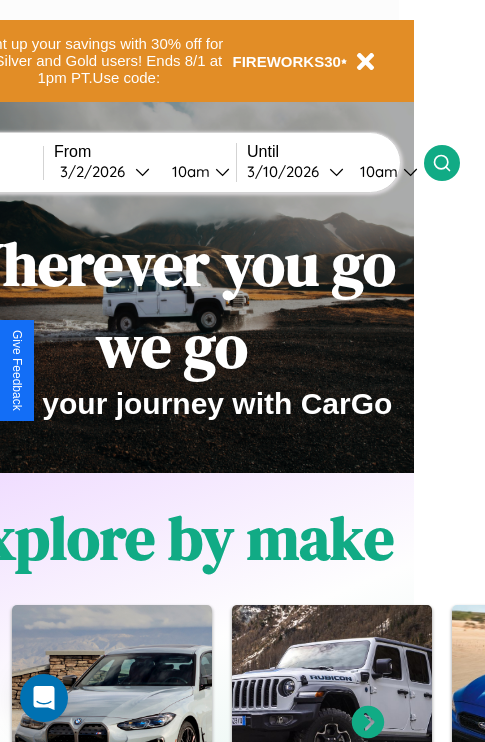 click 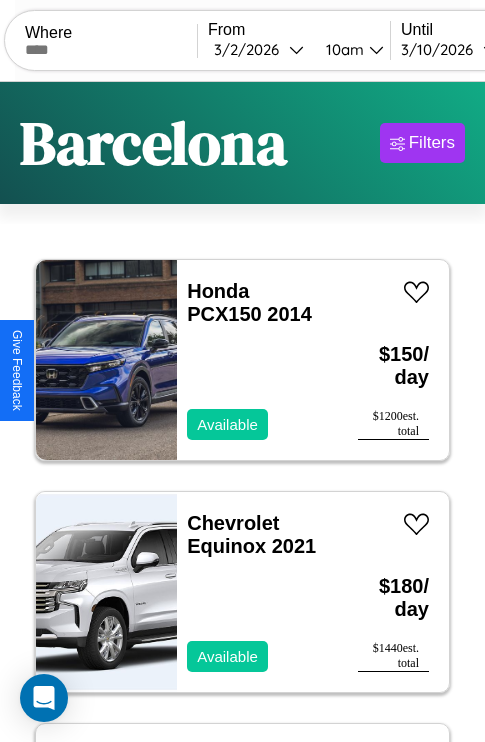 scroll, scrollTop: 95, scrollLeft: 0, axis: vertical 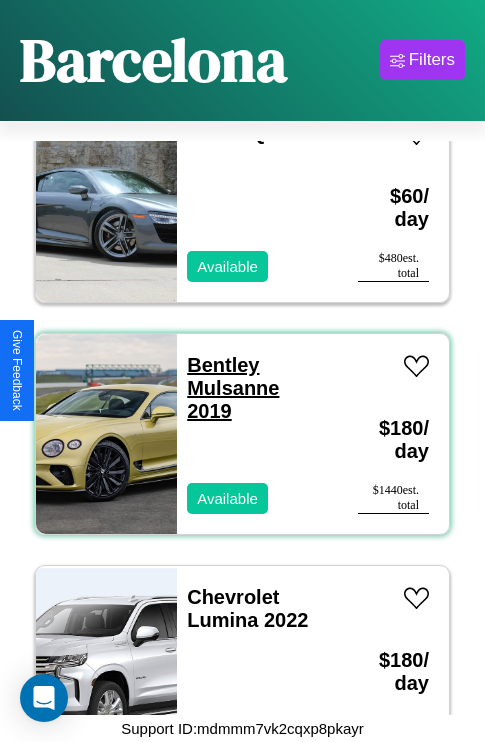 click on "Bentley   Mulsanne   2019" at bounding box center [233, 388] 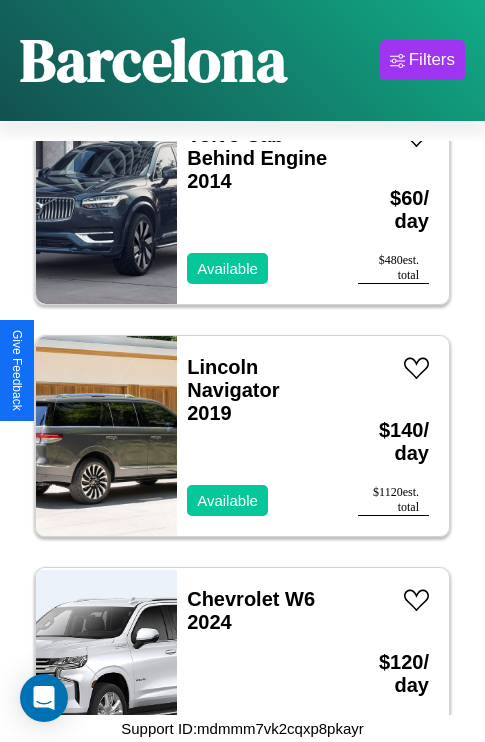 scroll, scrollTop: 2627, scrollLeft: 0, axis: vertical 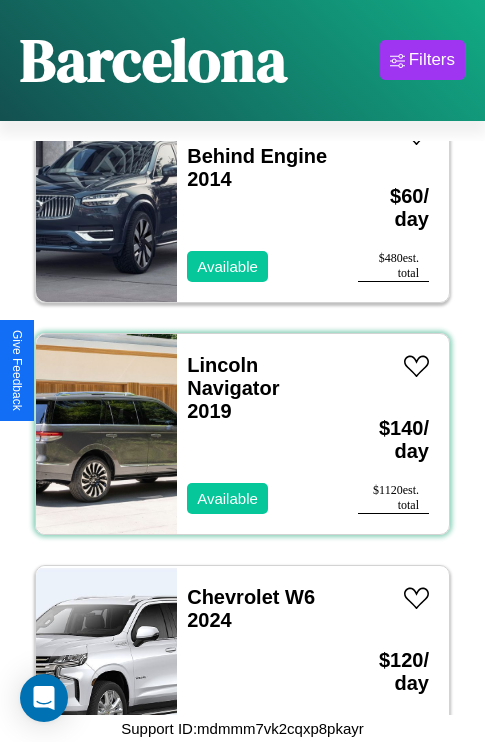 click on "Lincoln   Navigator   2019 Available" at bounding box center [257, 434] 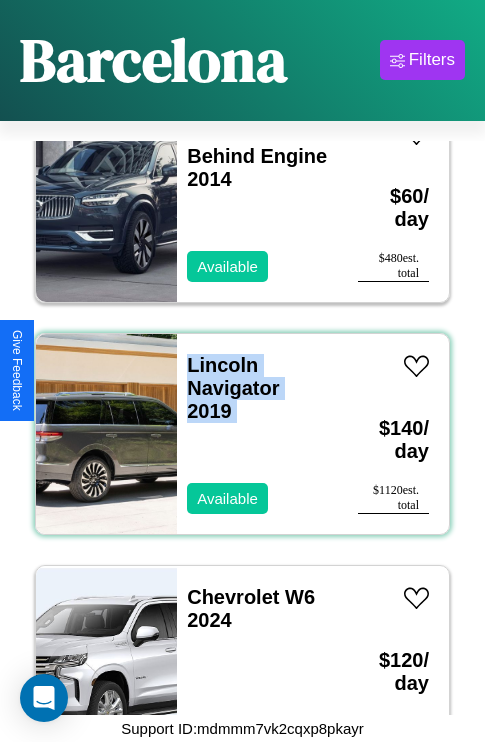 click on "Lincoln   Navigator   2019 Available" at bounding box center (257, 434) 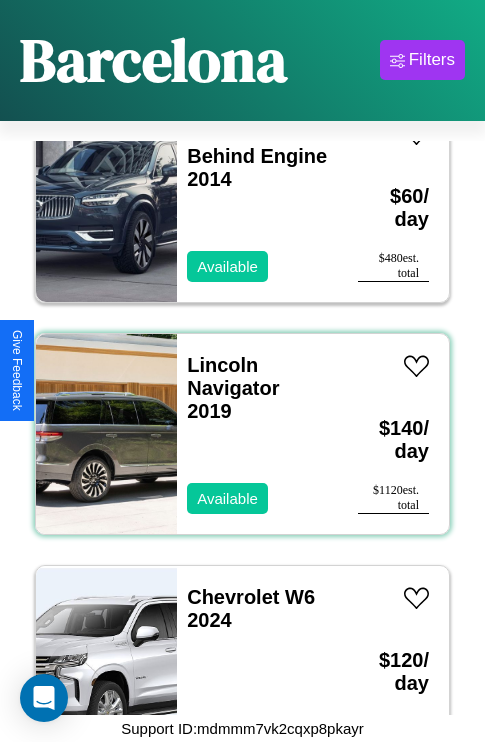click on "Lincoln   Navigator   2019 Available" at bounding box center (257, 434) 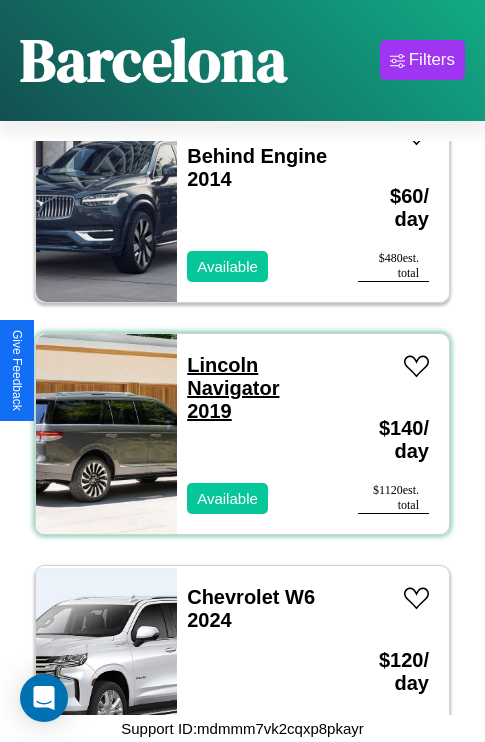 click on "Lincoln   Navigator   2019" at bounding box center (233, 388) 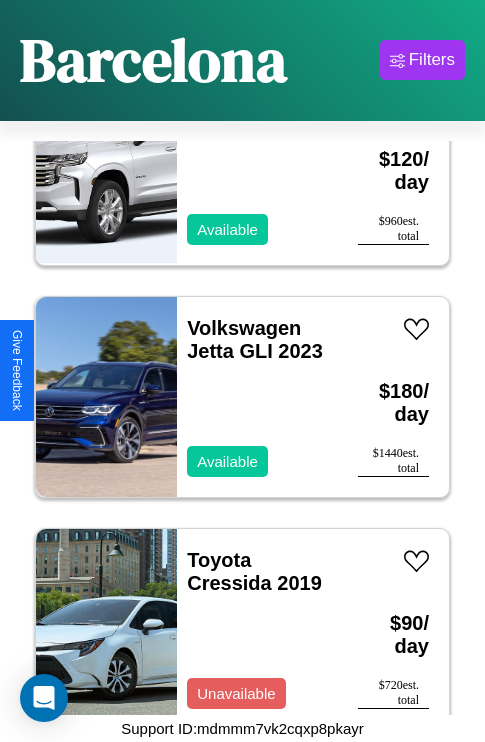 scroll, scrollTop: 4790, scrollLeft: 0, axis: vertical 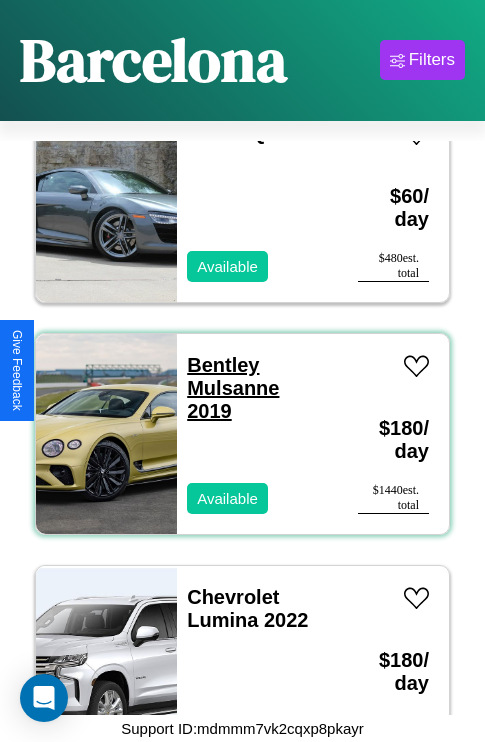 click on "Bentley   Mulsanne   2019" at bounding box center [233, 388] 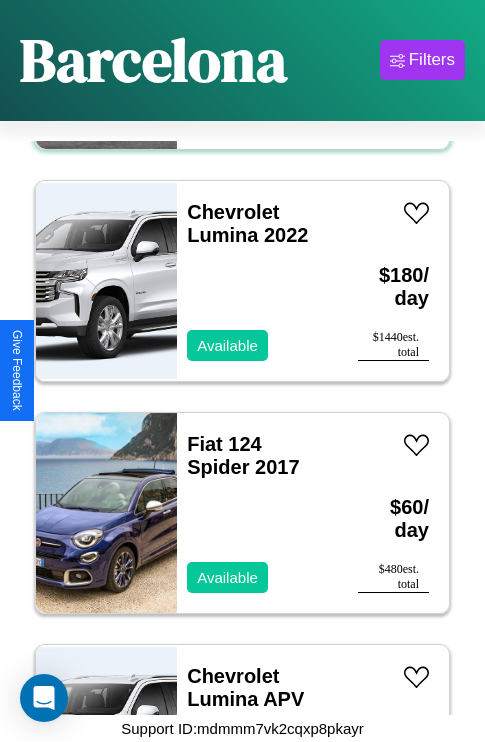 scroll, scrollTop: 2163, scrollLeft: 0, axis: vertical 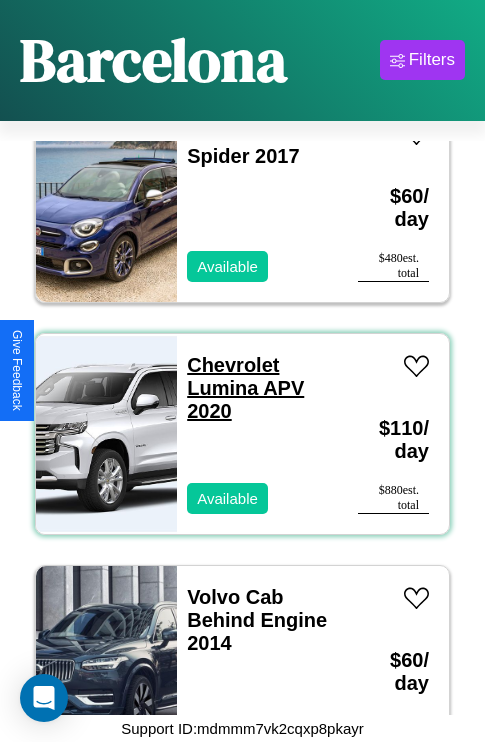 click on "Chevrolet   Lumina APV   2020" at bounding box center [245, 388] 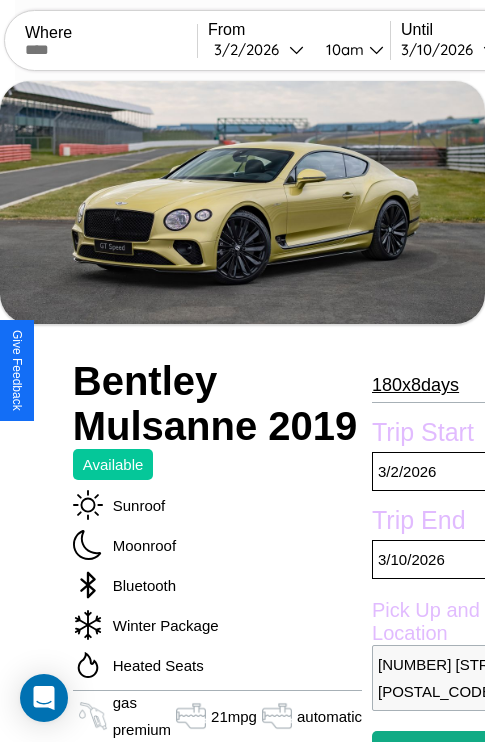 scroll, scrollTop: 378, scrollLeft: 107, axis: both 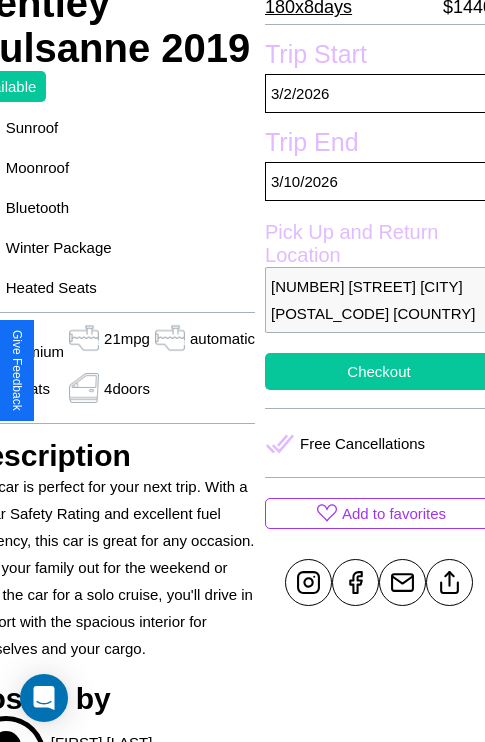 click on "Checkout" at bounding box center (379, 371) 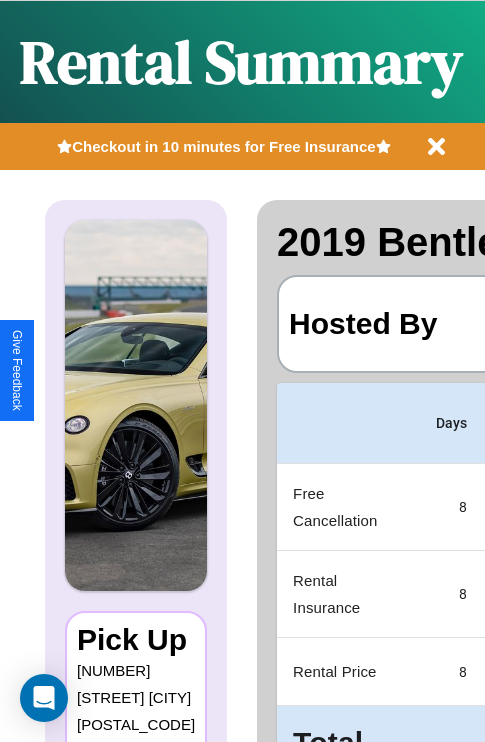 scroll, scrollTop: 0, scrollLeft: 378, axis: horizontal 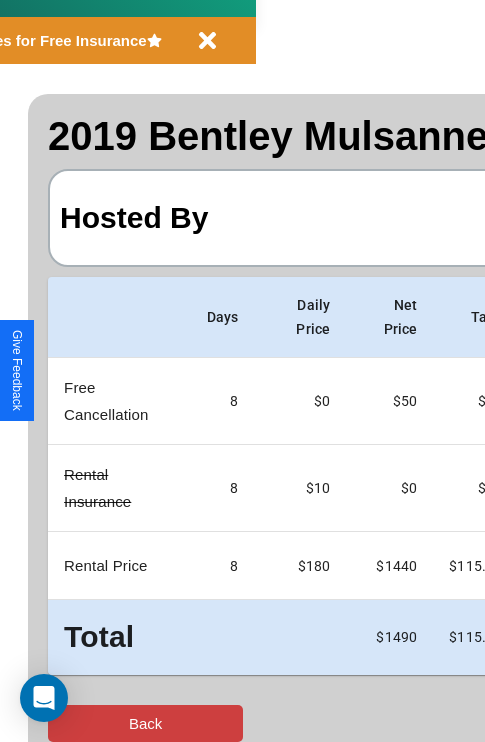 click on "Back" at bounding box center (145, 723) 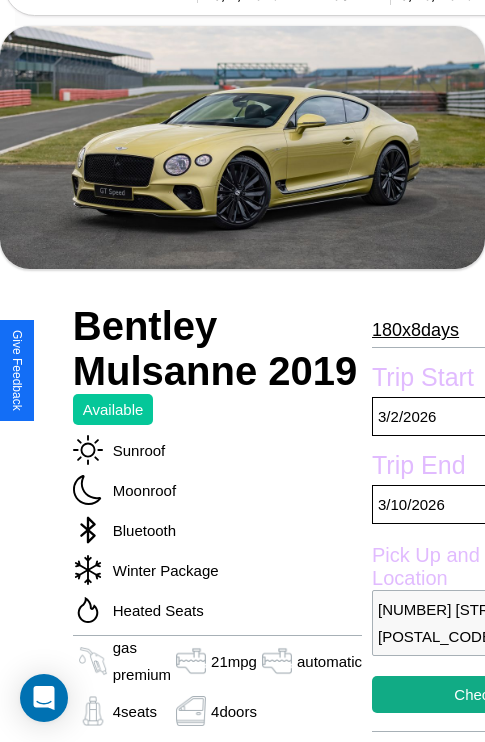 scroll, scrollTop: 56, scrollLeft: 0, axis: vertical 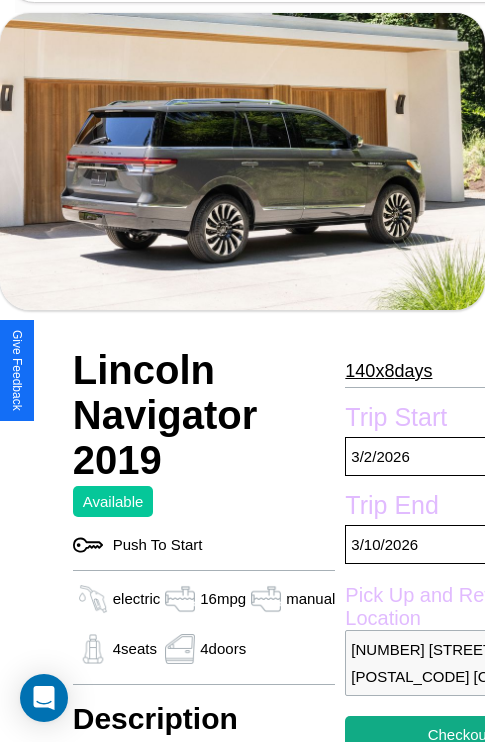 click on "140  x  8  days" at bounding box center [388, 371] 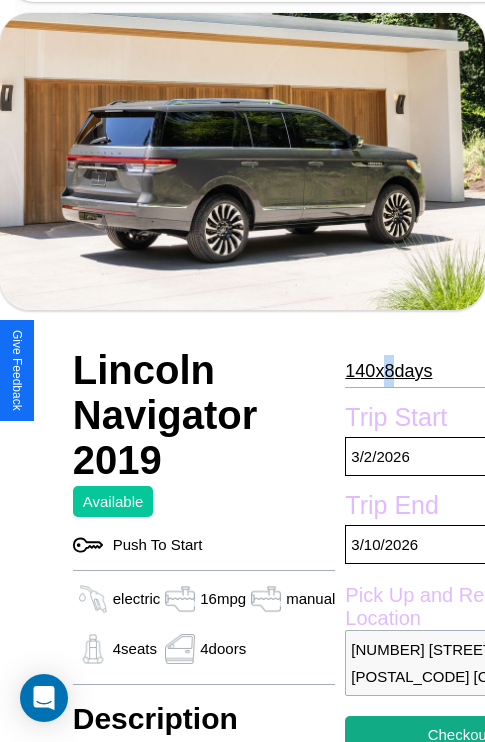 click on "140  x  8  days" at bounding box center [388, 371] 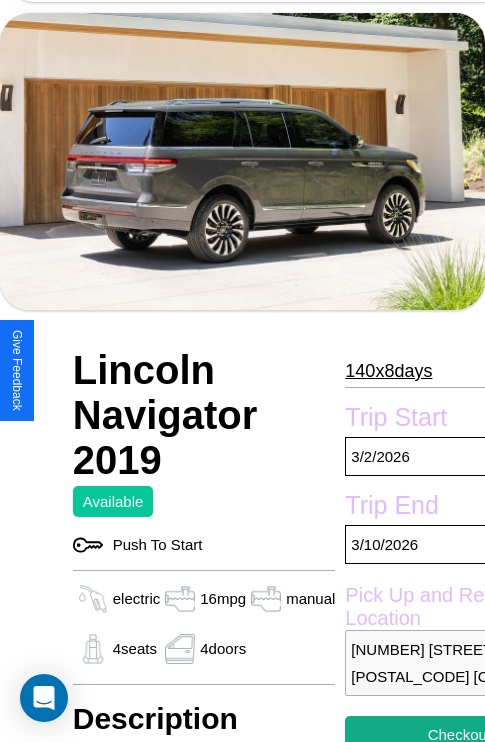 click on "140  x  8  days" at bounding box center [388, 371] 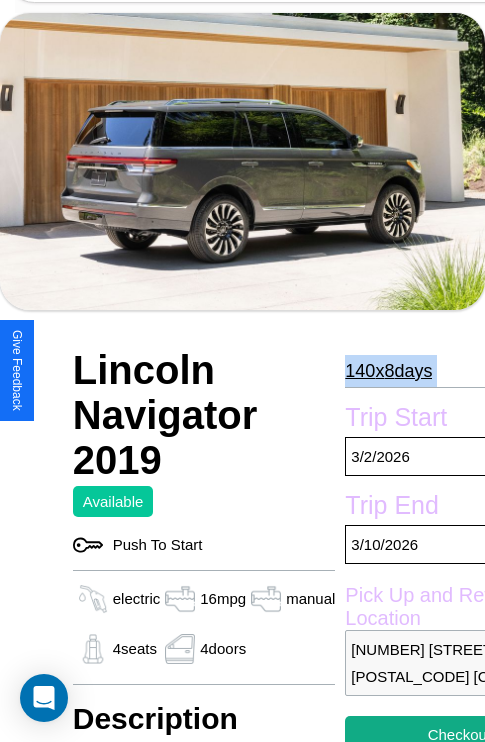 click on "140  x  8  days" at bounding box center (388, 371) 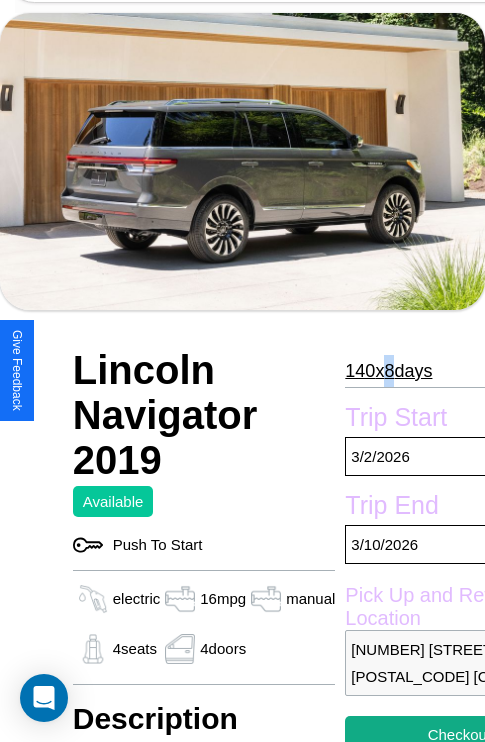click on "140  x  8  days" at bounding box center [388, 371] 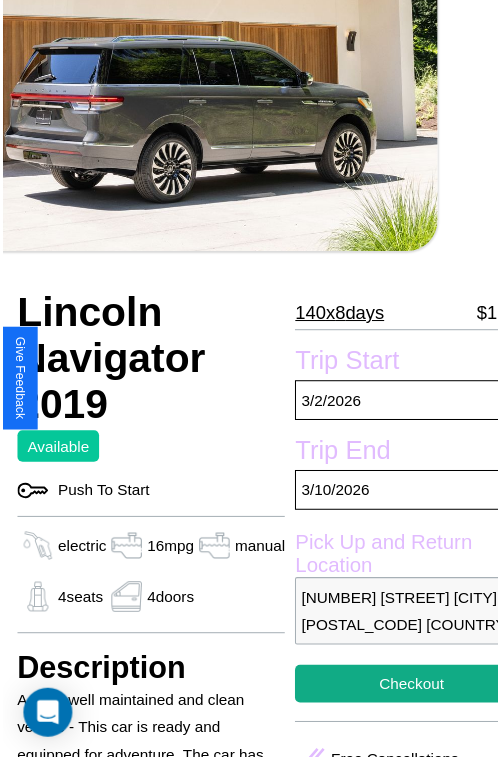 scroll, scrollTop: 154, scrollLeft: 80, axis: both 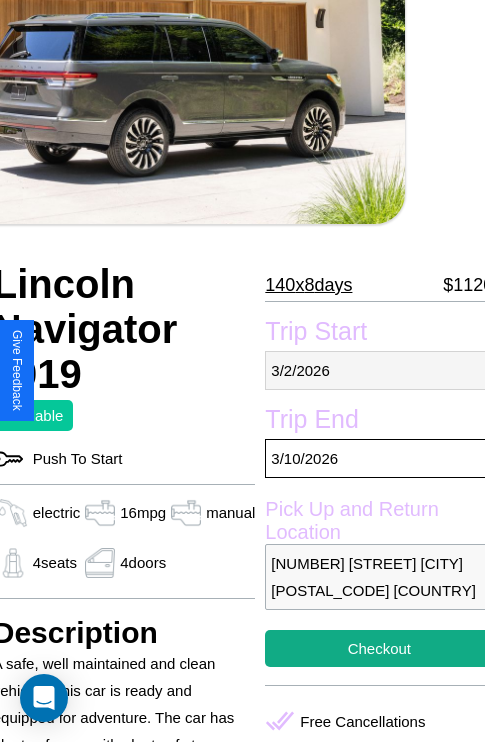 click on "3 / 2 / 2026" at bounding box center [379, 370] 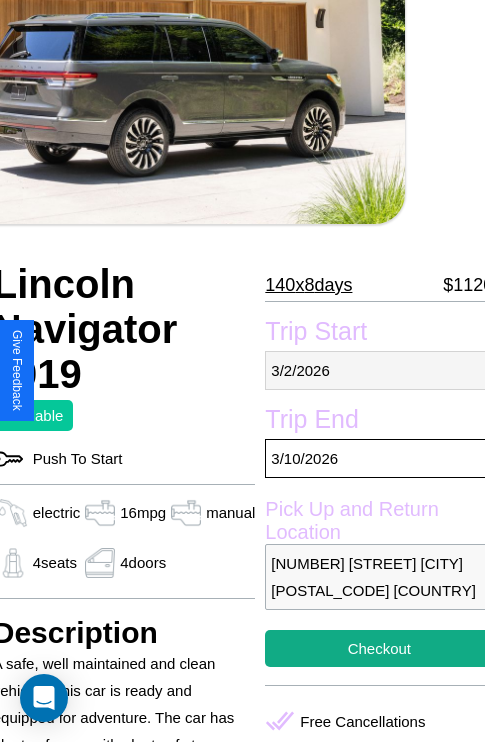select on "*" 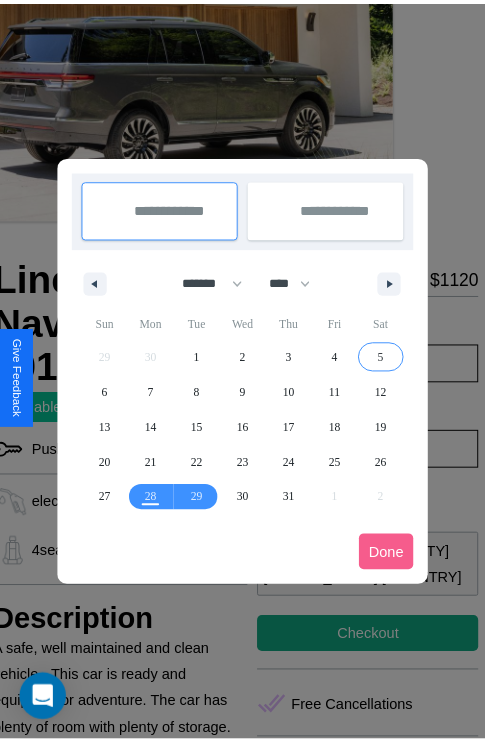 scroll, scrollTop: 0, scrollLeft: 80, axis: horizontal 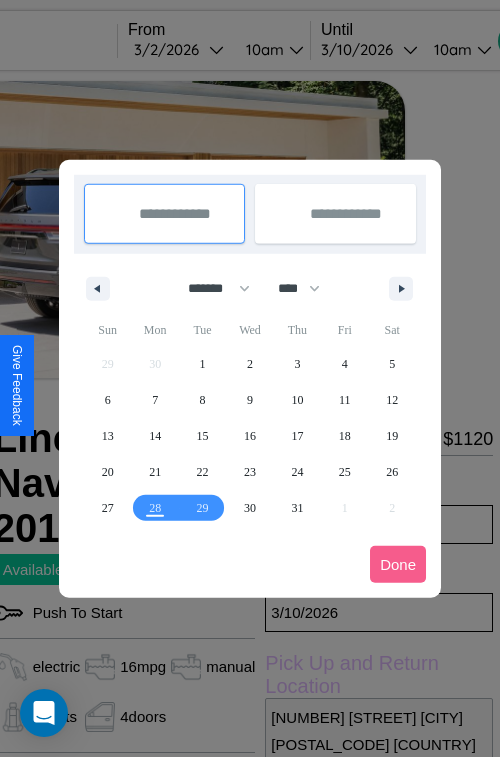 click at bounding box center [250, 378] 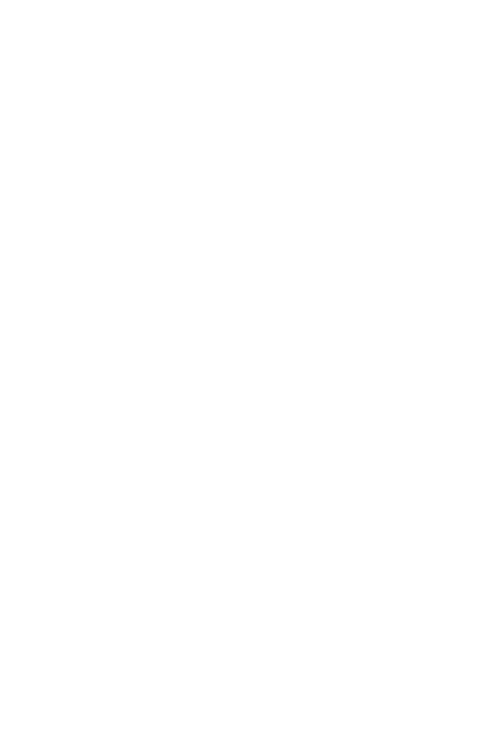 scroll, scrollTop: 0, scrollLeft: 0, axis: both 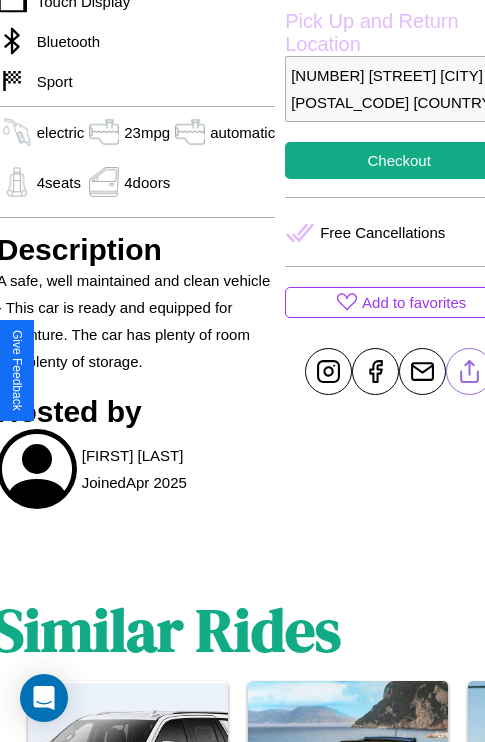 click 